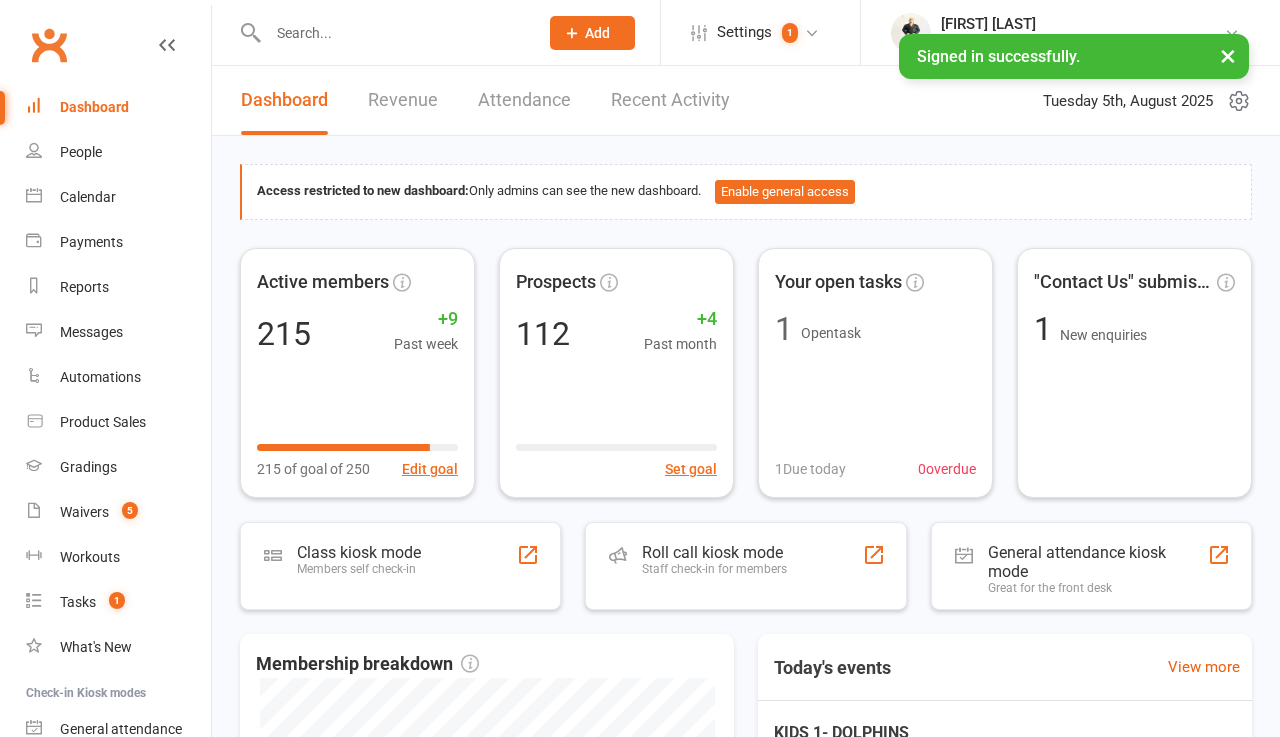scroll, scrollTop: 0, scrollLeft: 0, axis: both 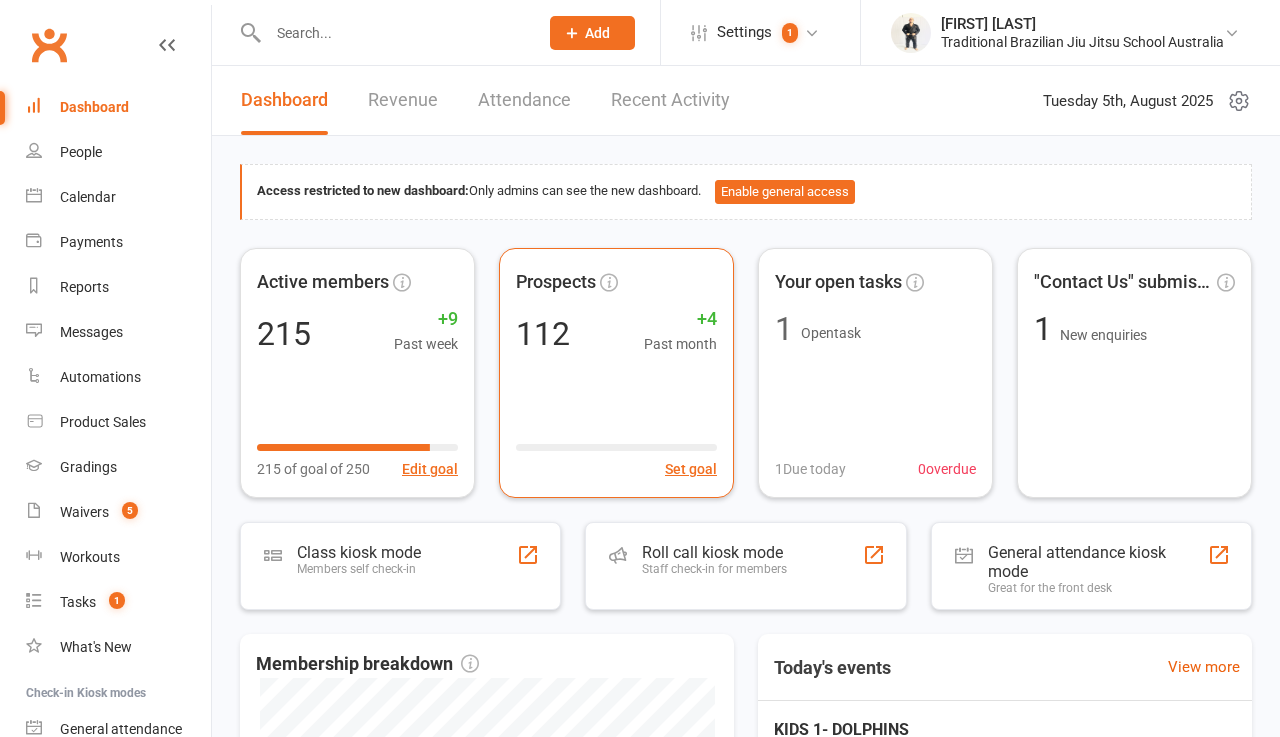click on "Prospects   112 +4 Past month Set goal" at bounding box center [616, 373] 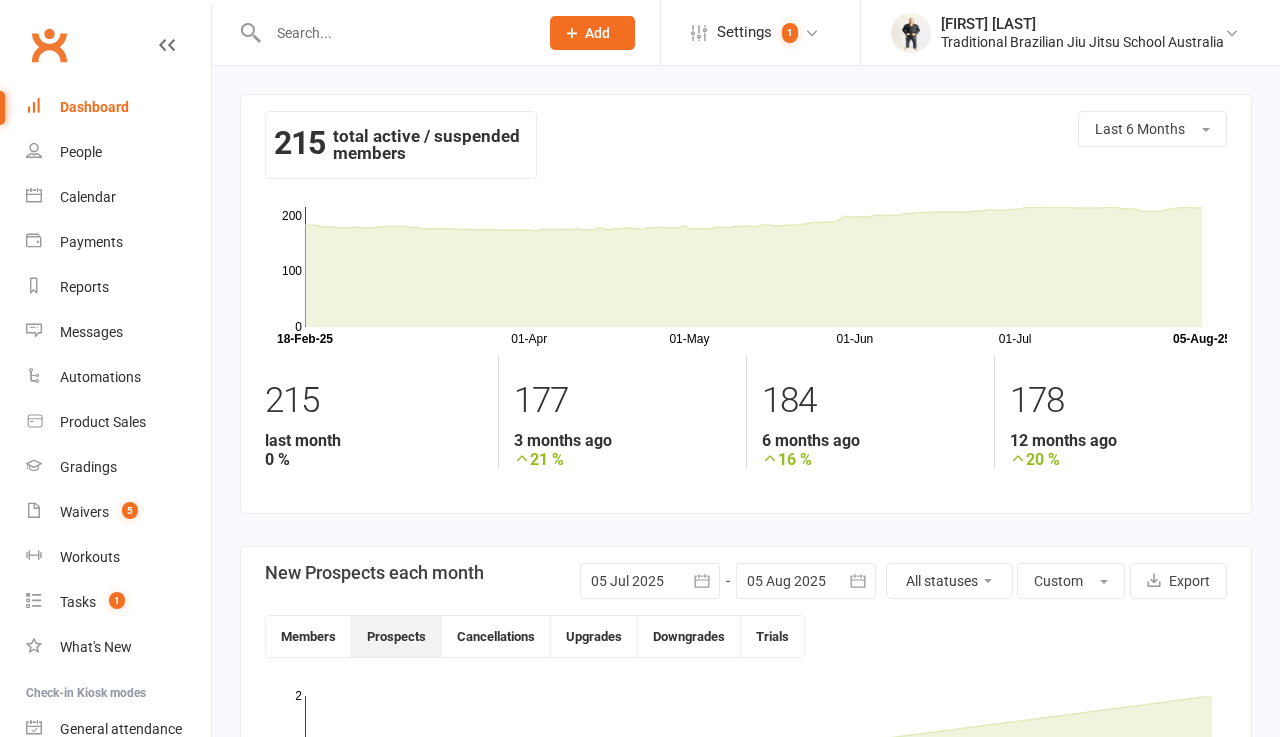 scroll, scrollTop: 0, scrollLeft: 0, axis: both 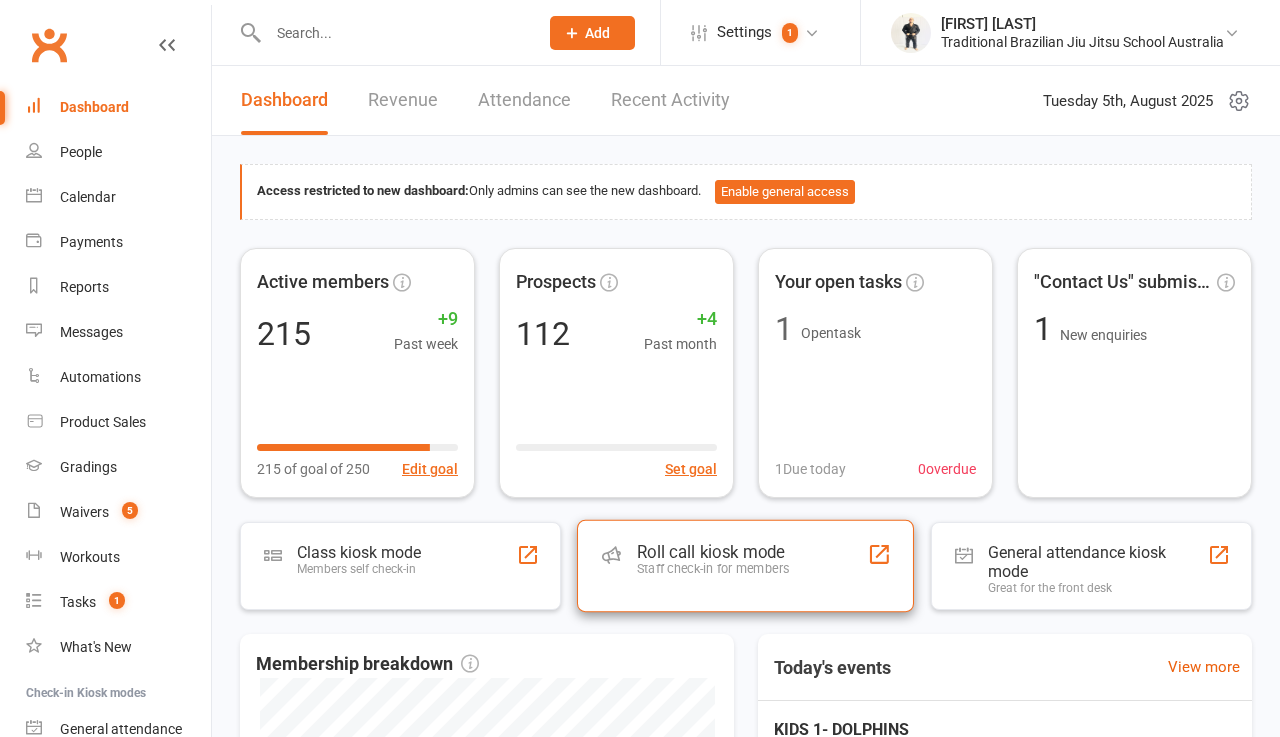 click on "Staff check-in for members" at bounding box center (713, 568) 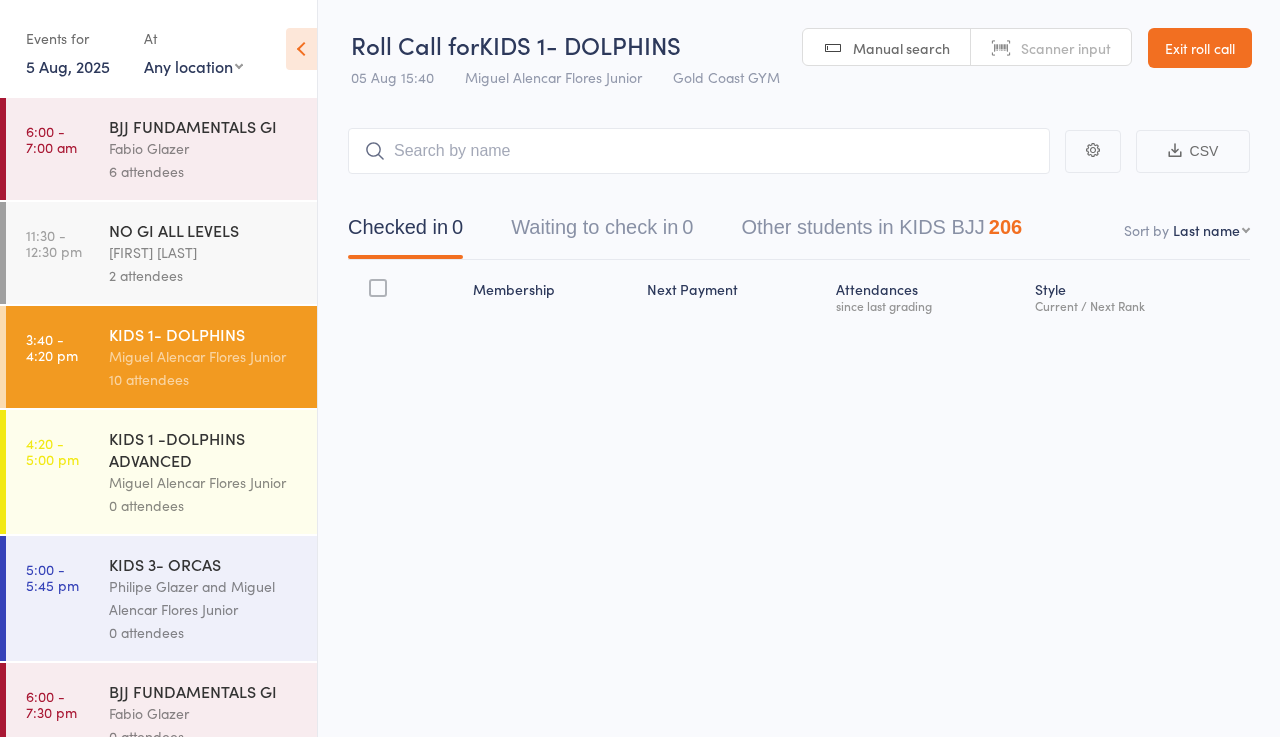 scroll, scrollTop: 0, scrollLeft: 0, axis: both 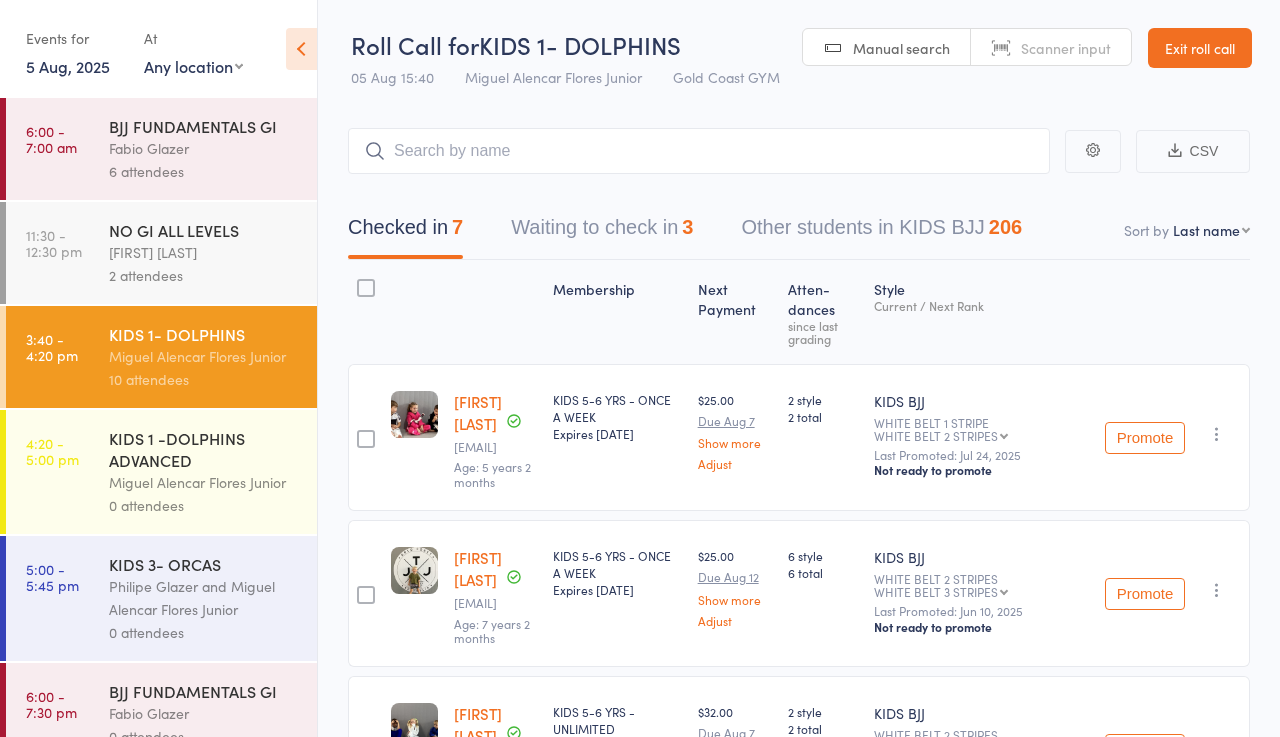 click on "Waiting to check in  3" at bounding box center (602, 232) 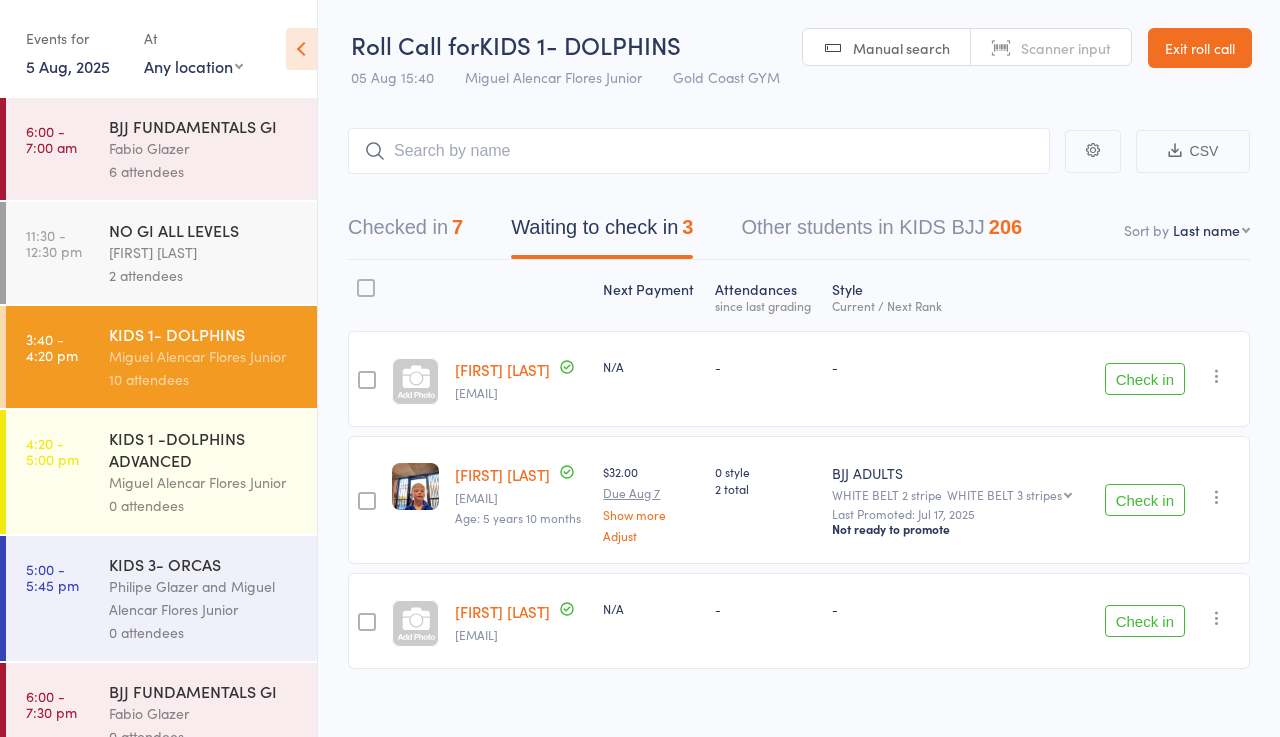 click on "Check in" at bounding box center (1145, 379) 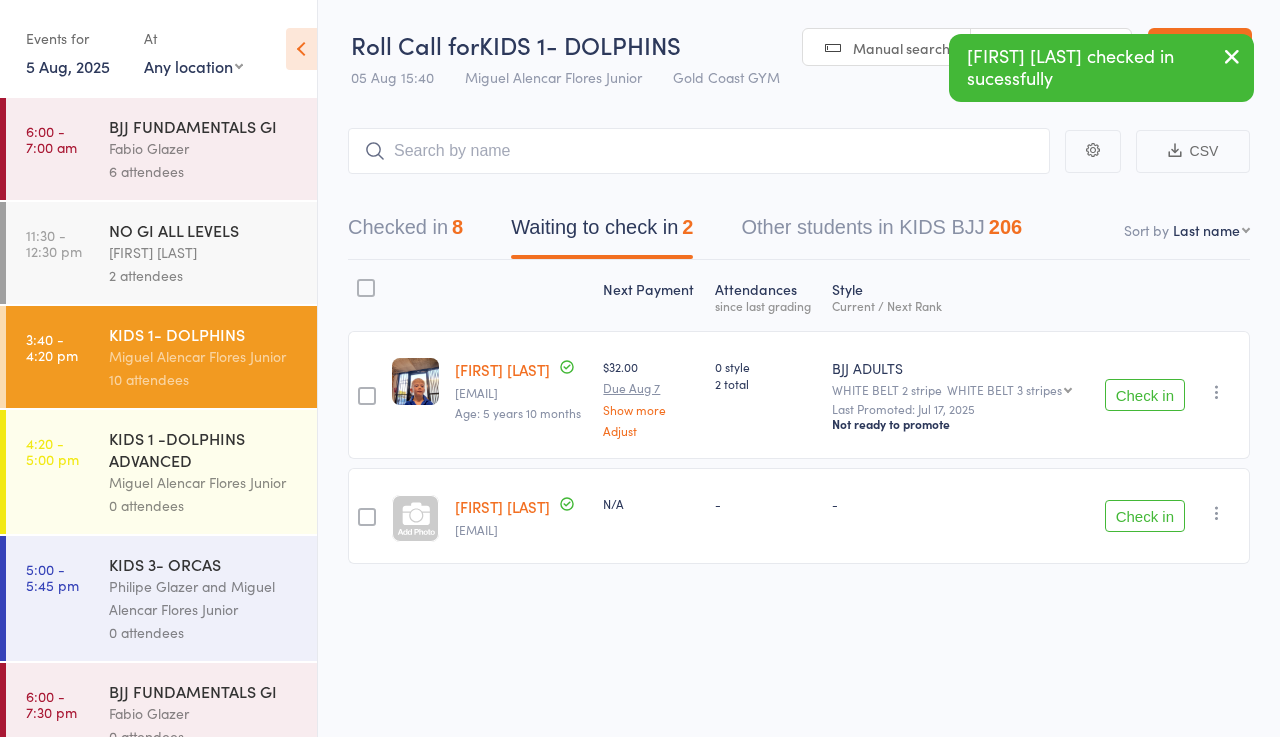click on "Checked in  8" at bounding box center [405, 232] 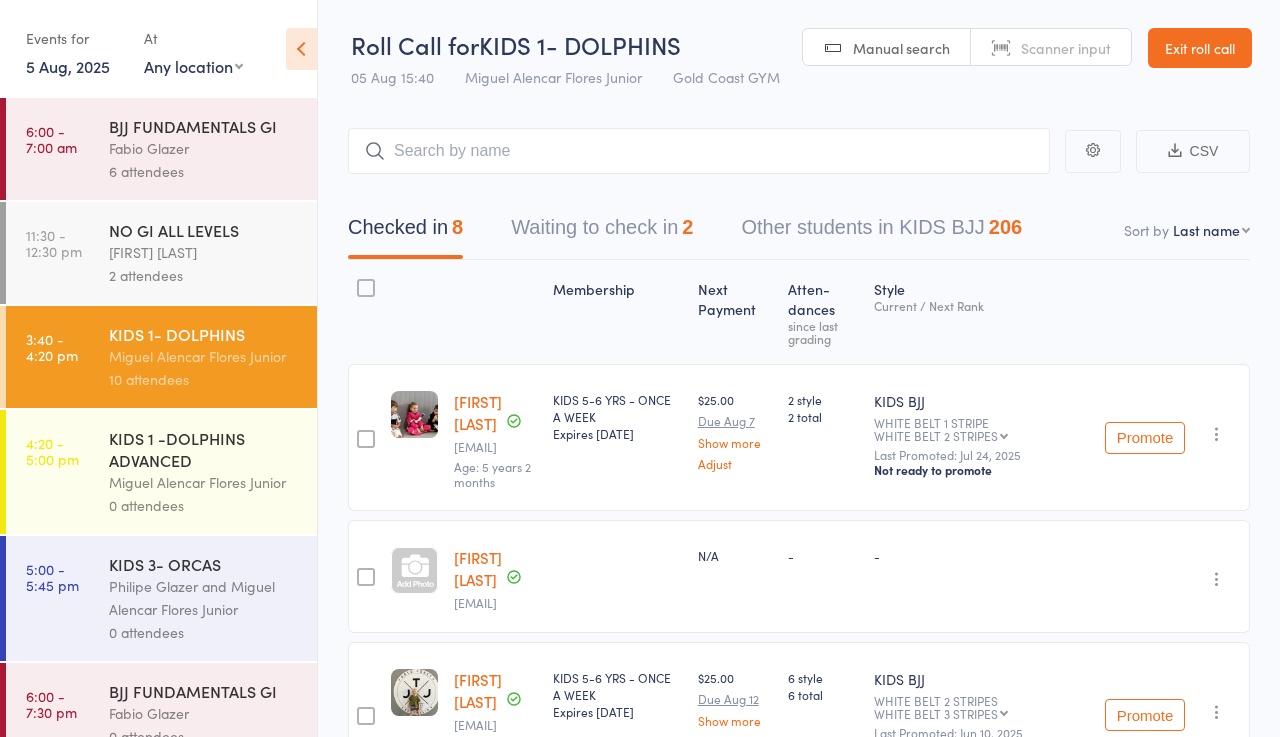 scroll, scrollTop: 0, scrollLeft: 0, axis: both 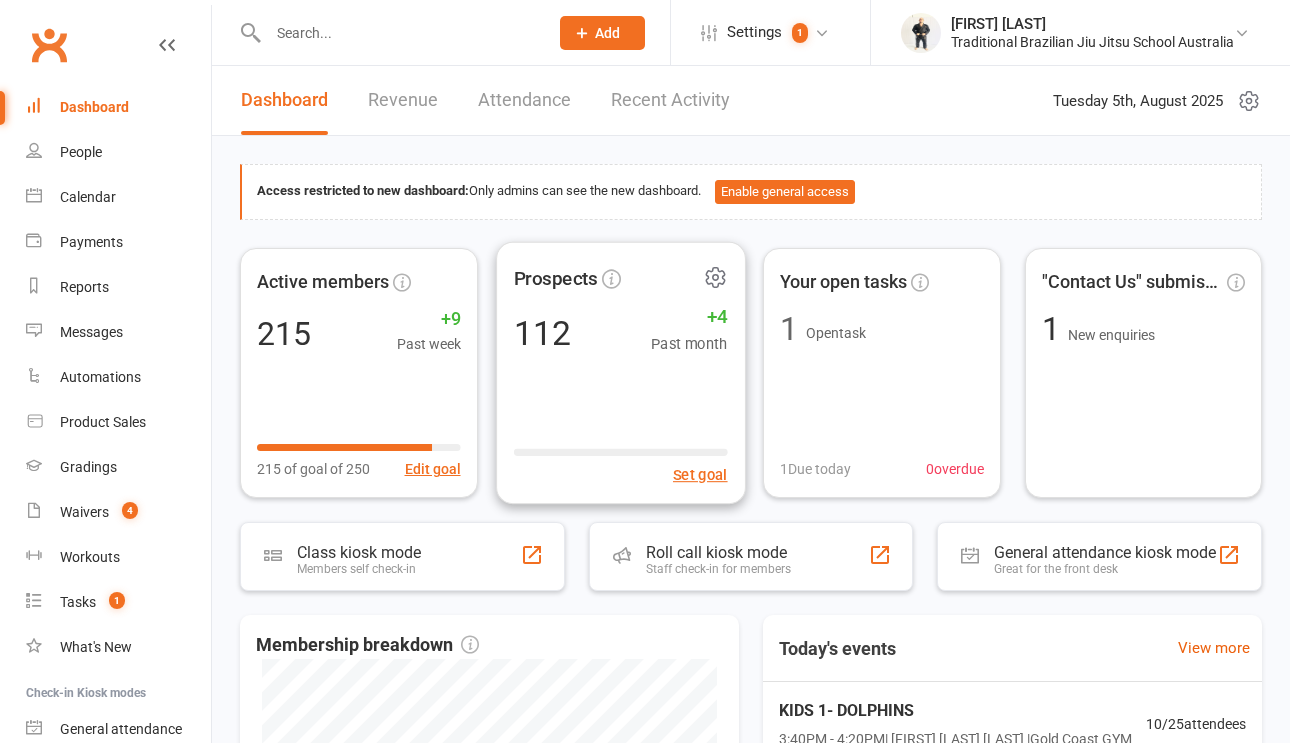 click on "Prospects 112 +4 Past month Set goal" at bounding box center [620, 372] 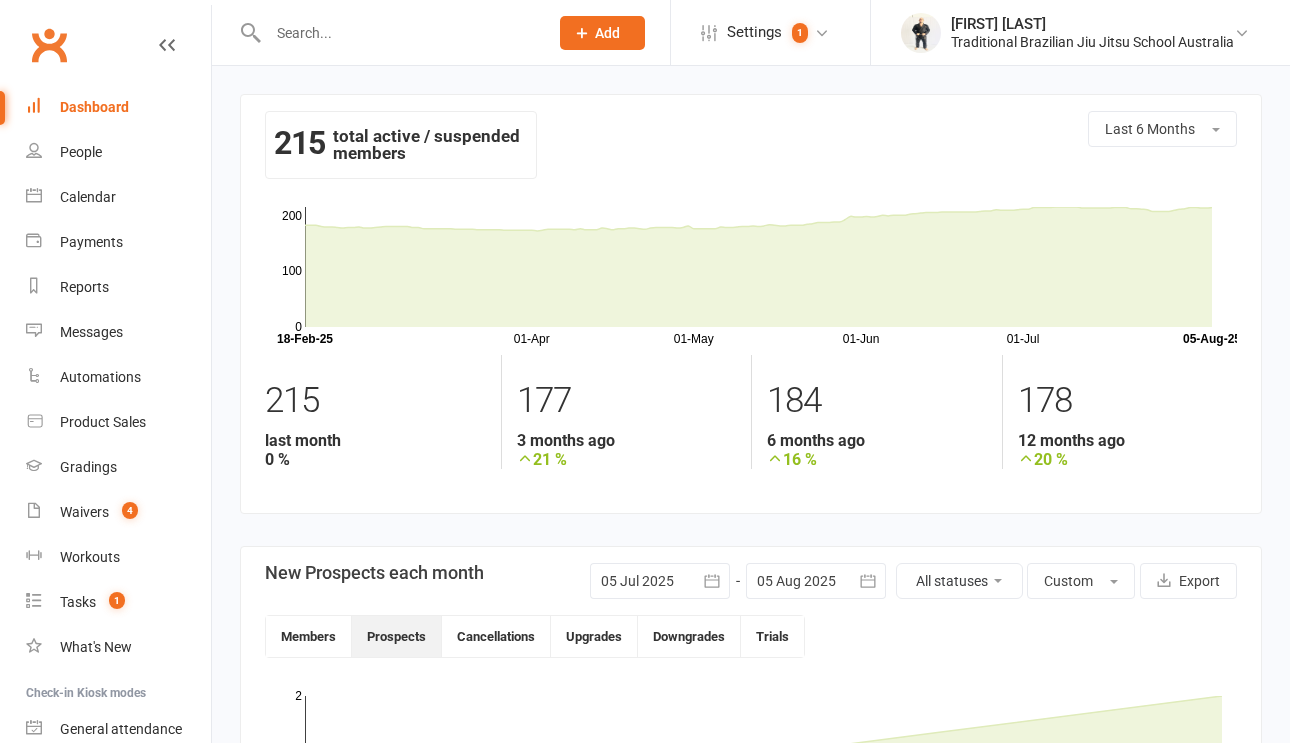scroll, scrollTop: 0, scrollLeft: 0, axis: both 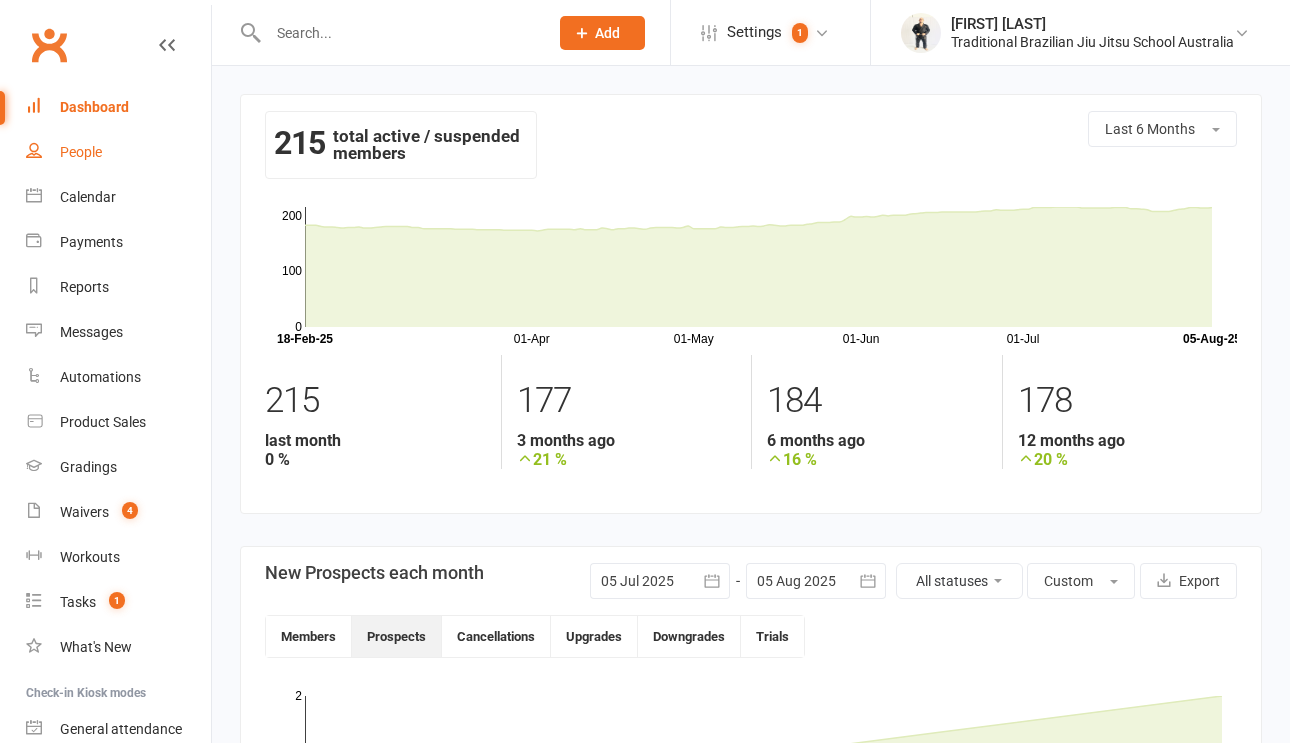 click on "People" at bounding box center [118, 152] 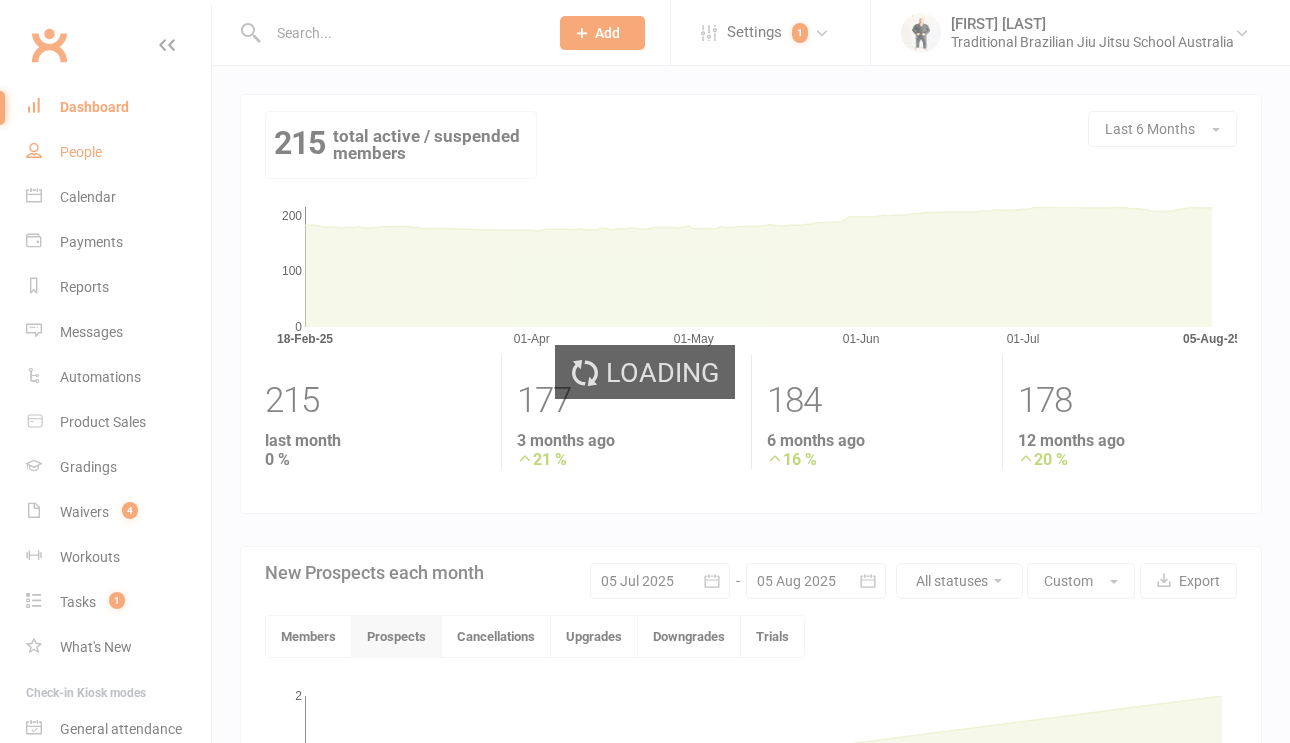 select on "100" 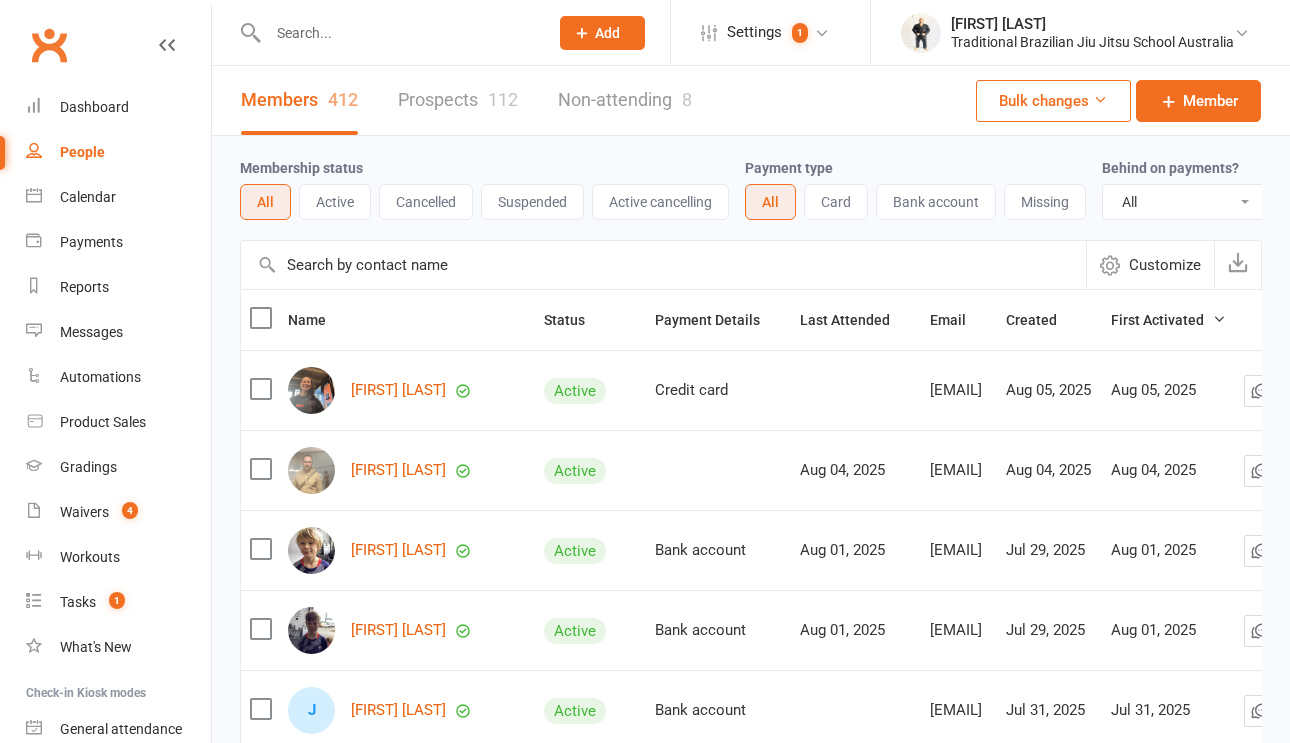 scroll, scrollTop: 0, scrollLeft: 0, axis: both 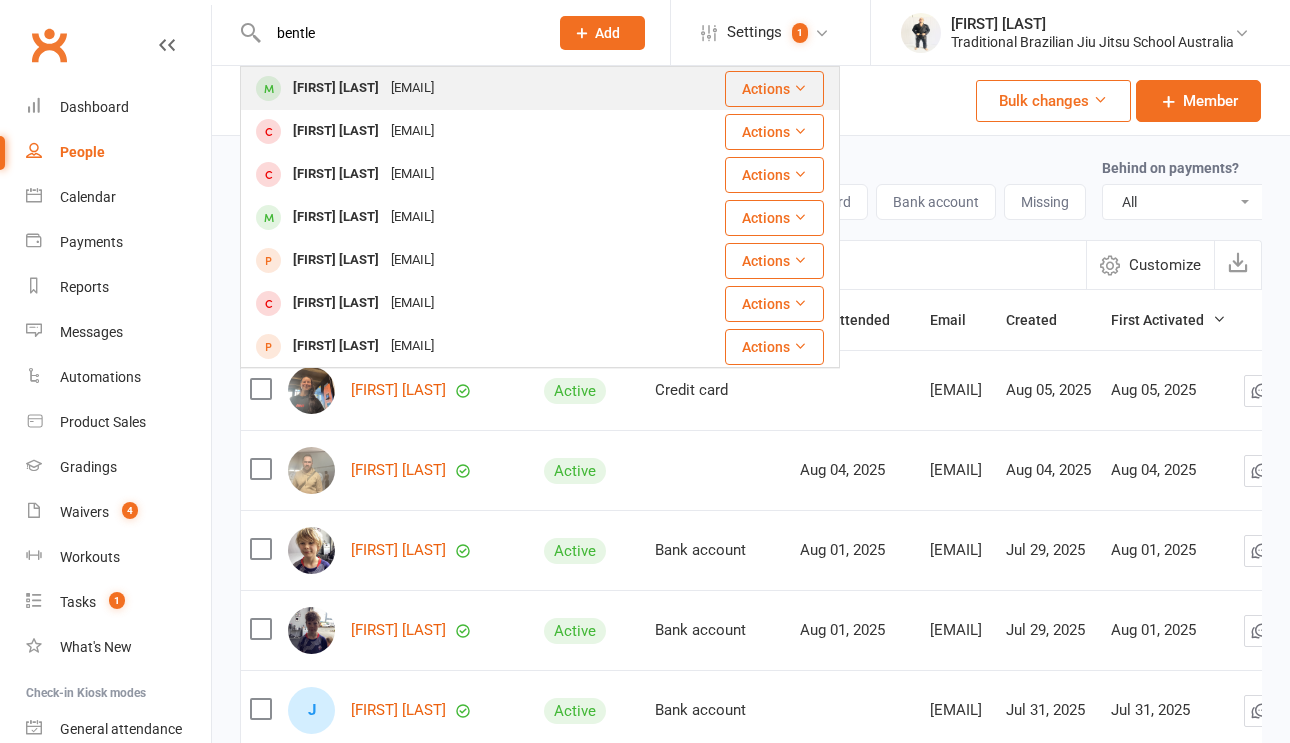 type on "bentle" 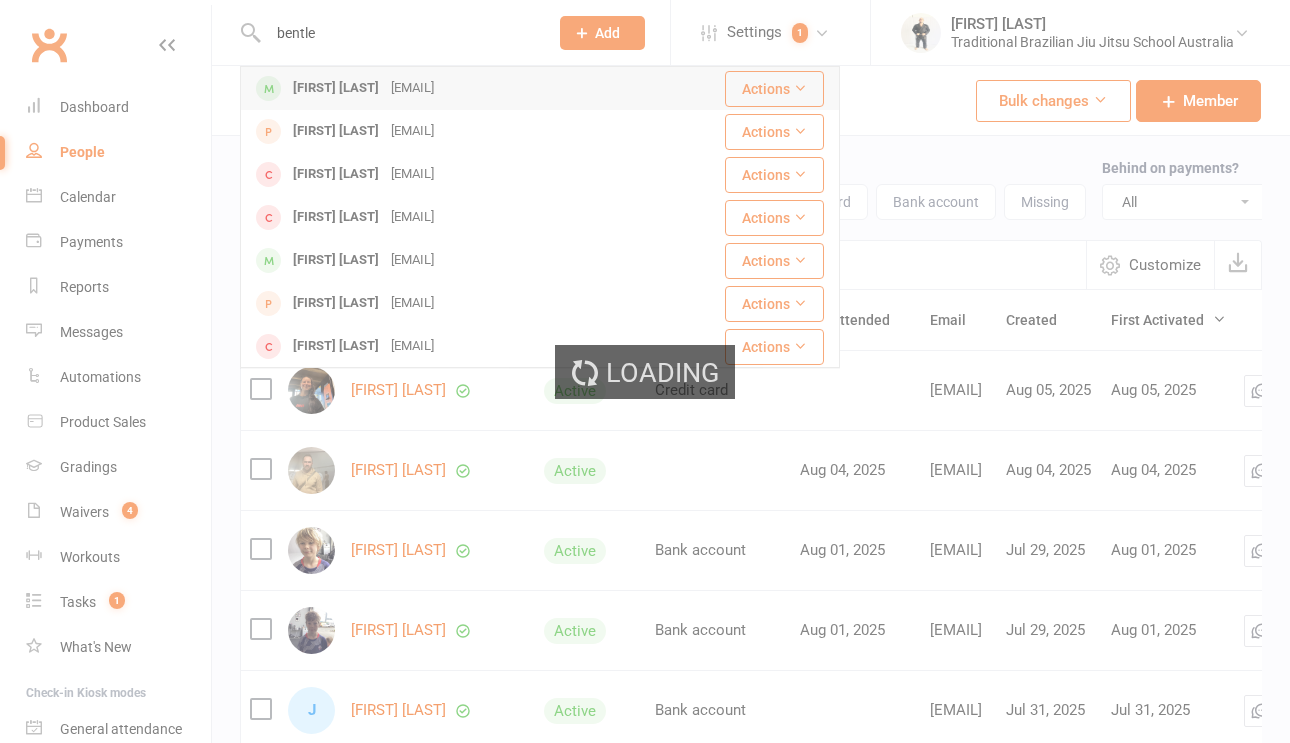 type 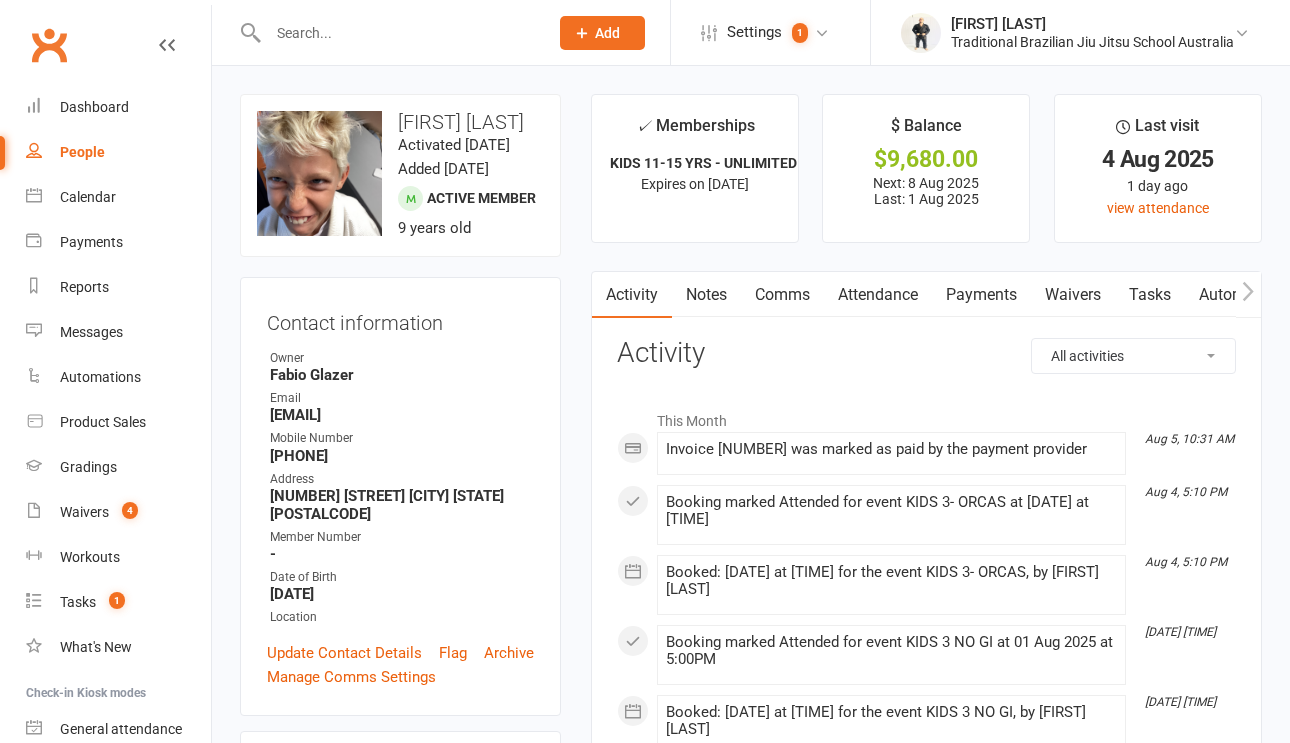 click on "Payments" at bounding box center [981, 295] 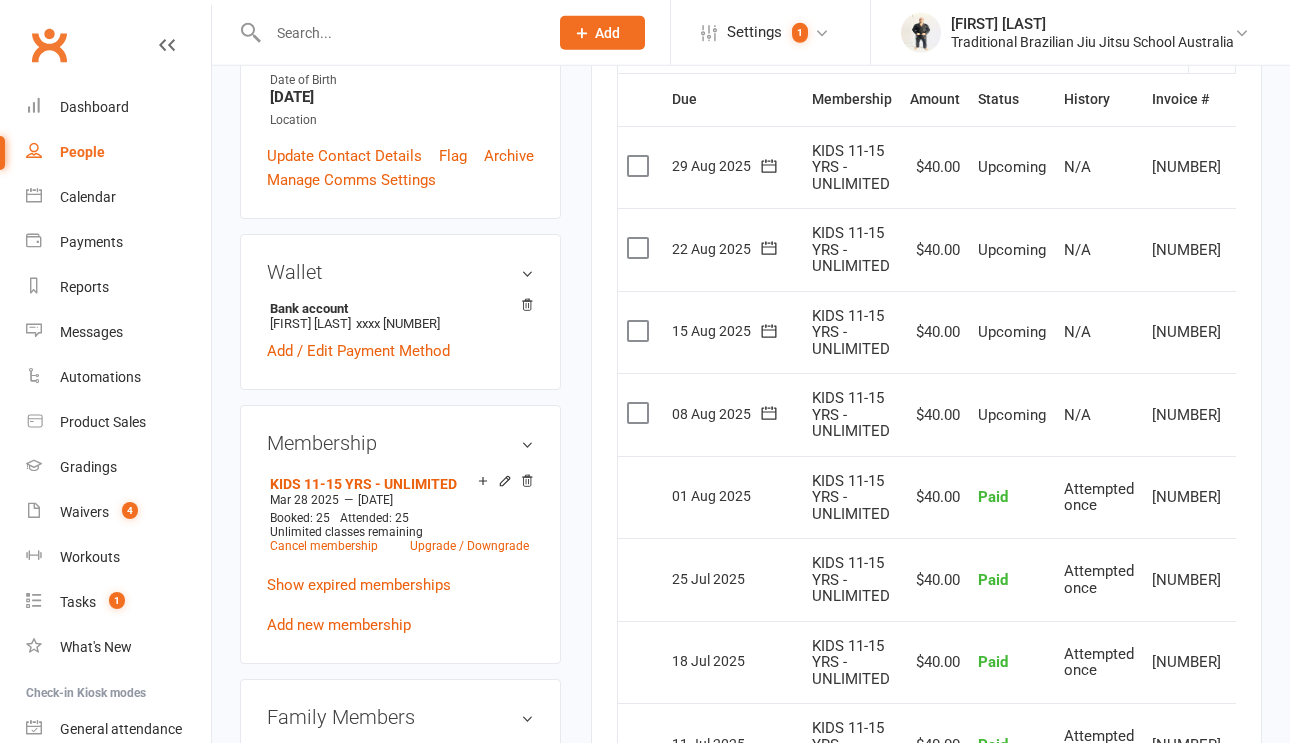 scroll, scrollTop: 549, scrollLeft: 0, axis: vertical 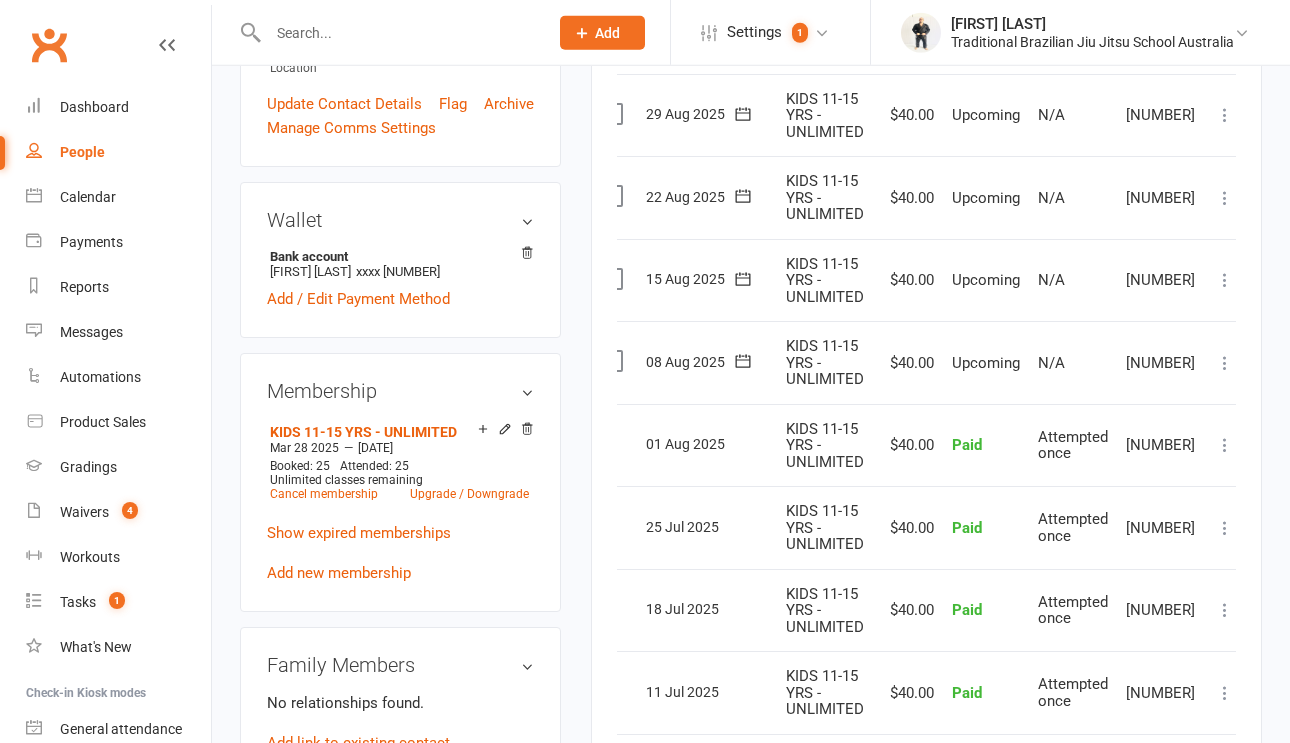 click at bounding box center (1225, 363) 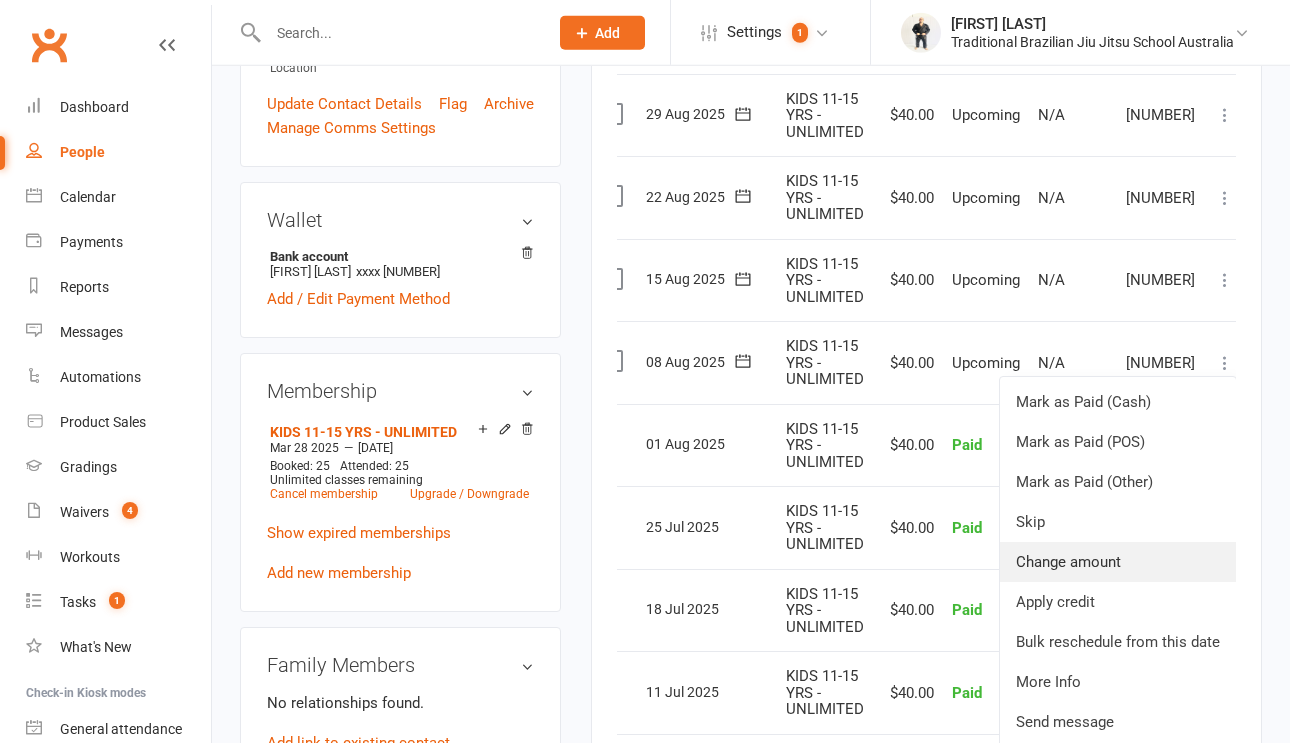 click on "Change amount" at bounding box center [1118, 562] 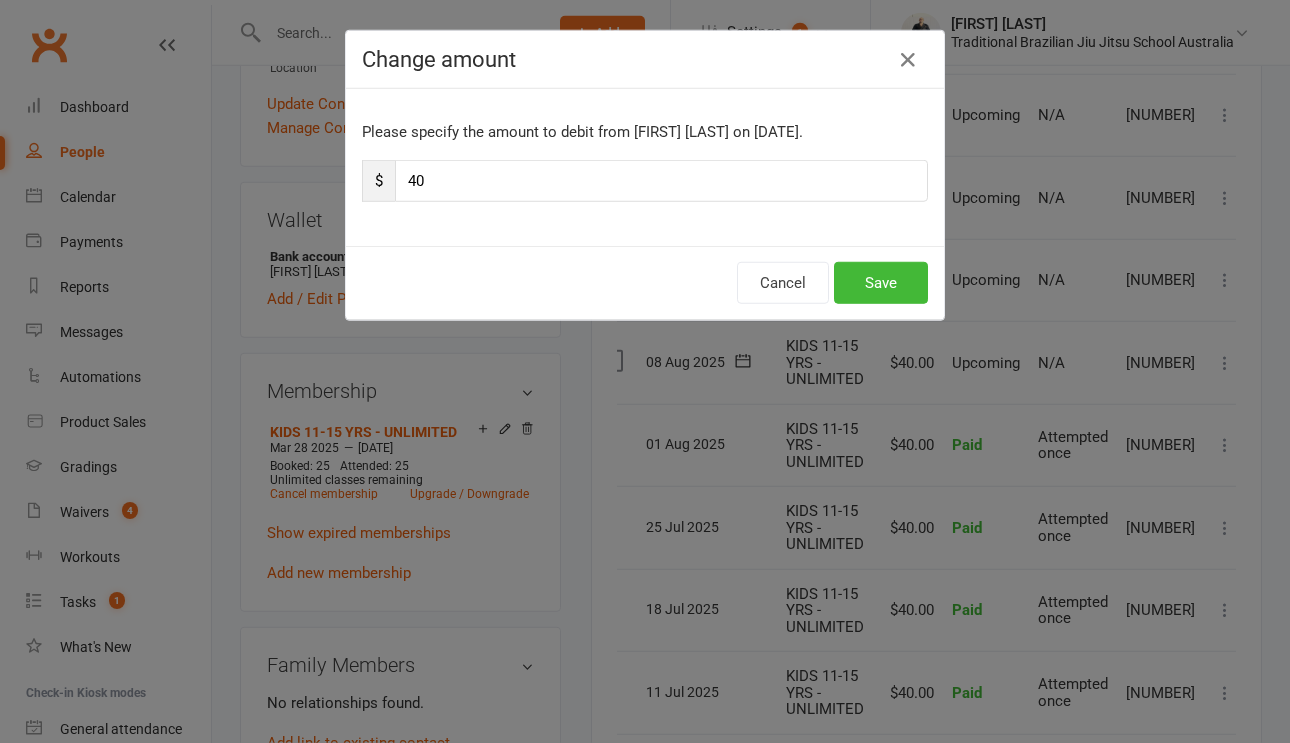 type on "4" 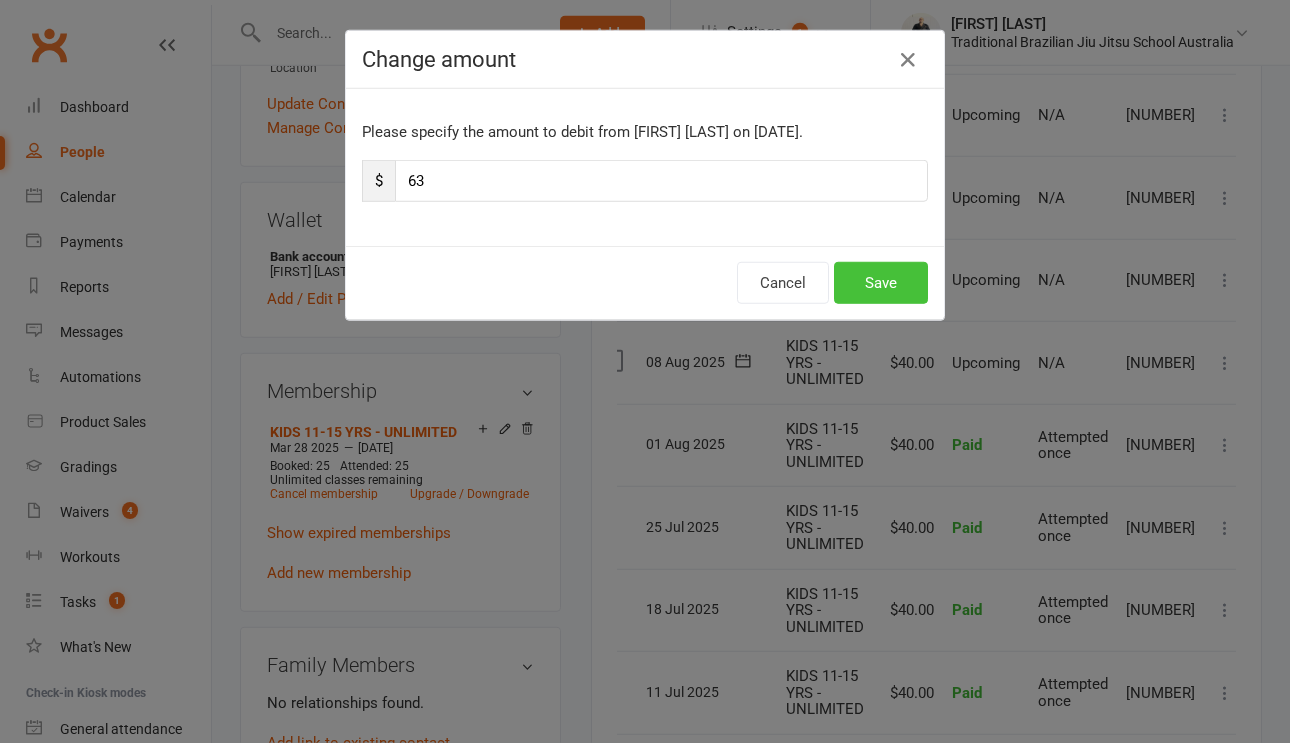 type on "63" 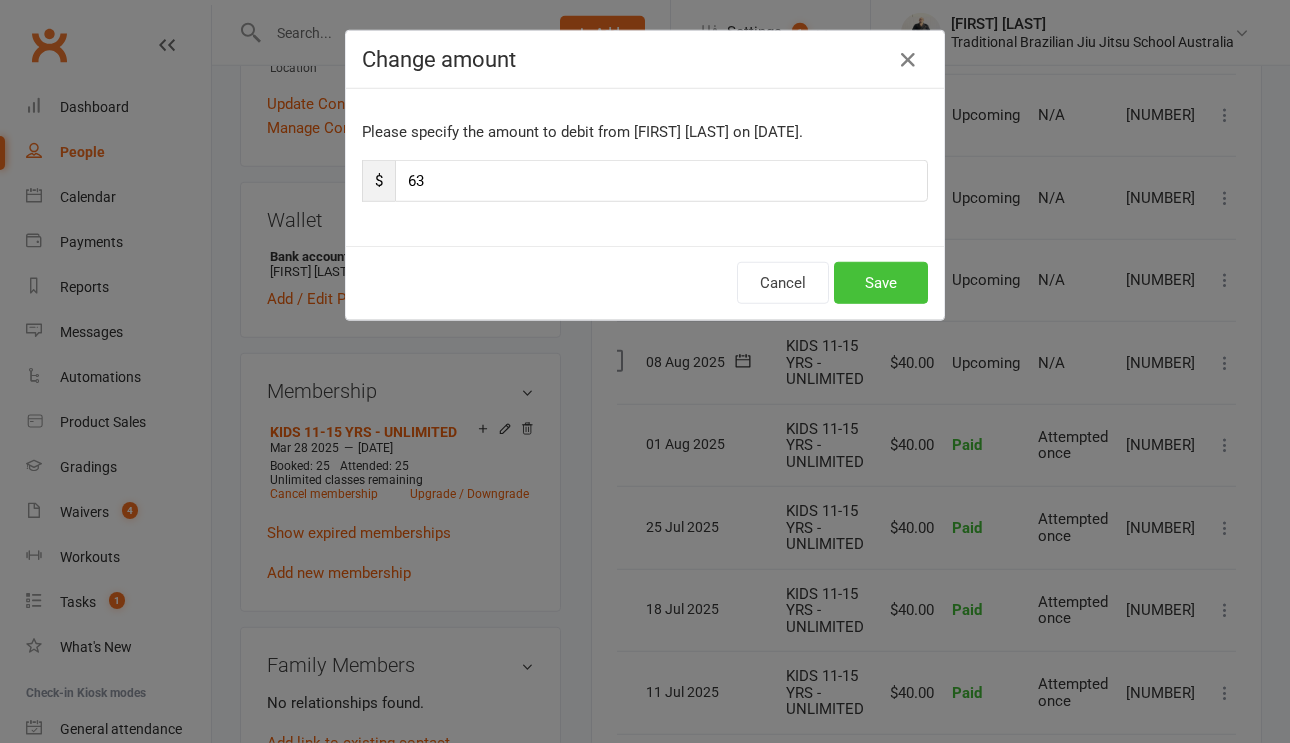 click on "Save" at bounding box center [881, 283] 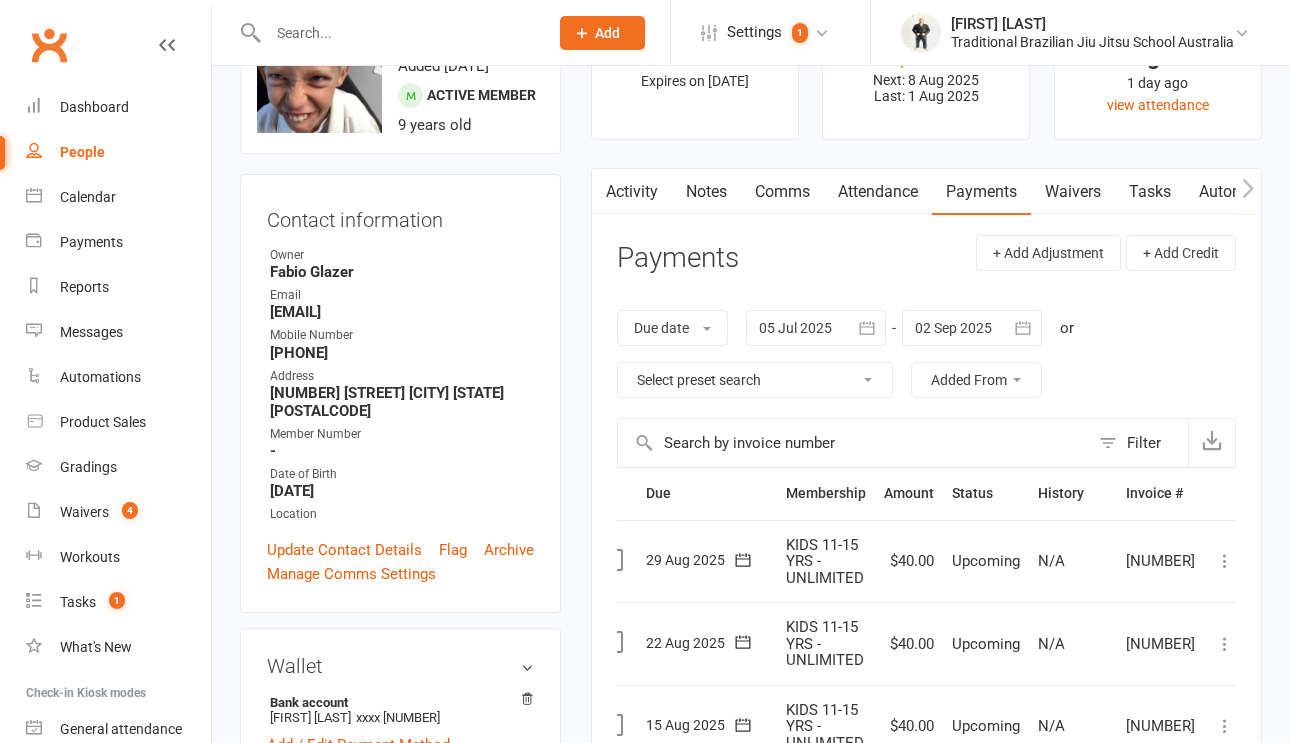 scroll, scrollTop: 93, scrollLeft: 0, axis: vertical 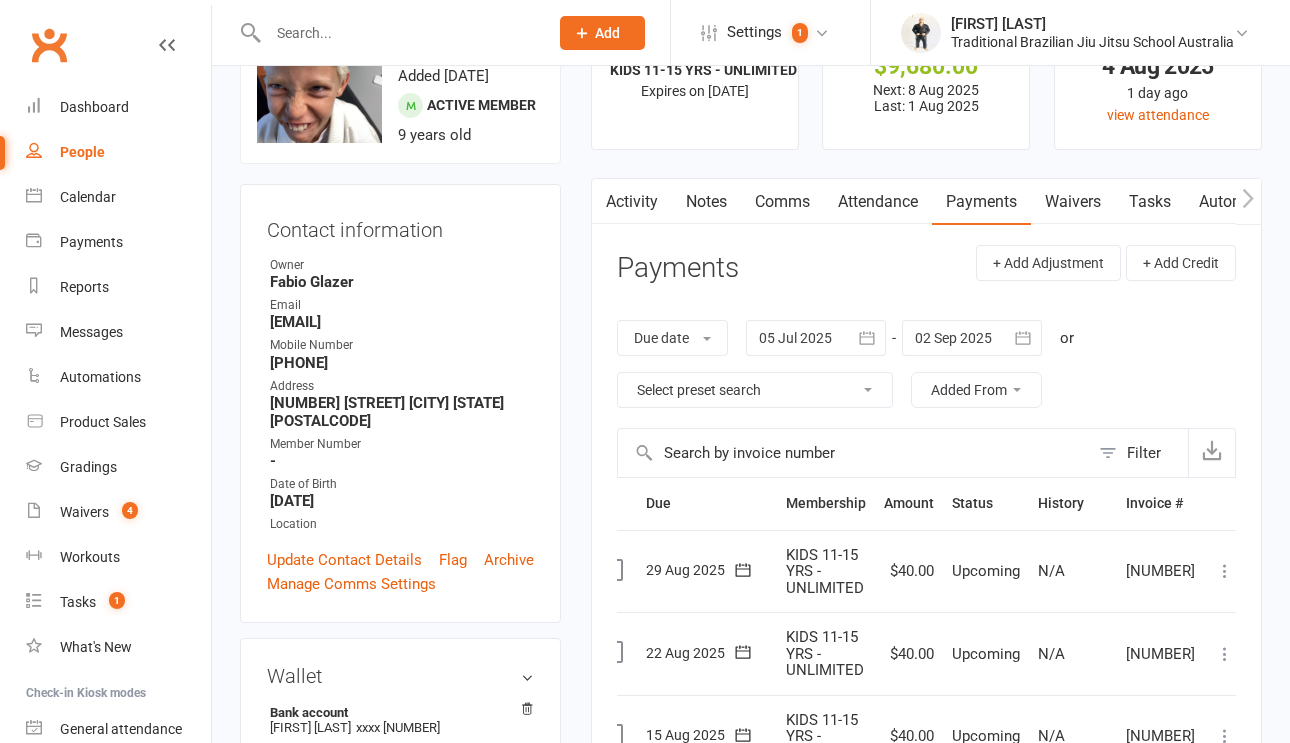 click on "Notes" at bounding box center (706, 202) 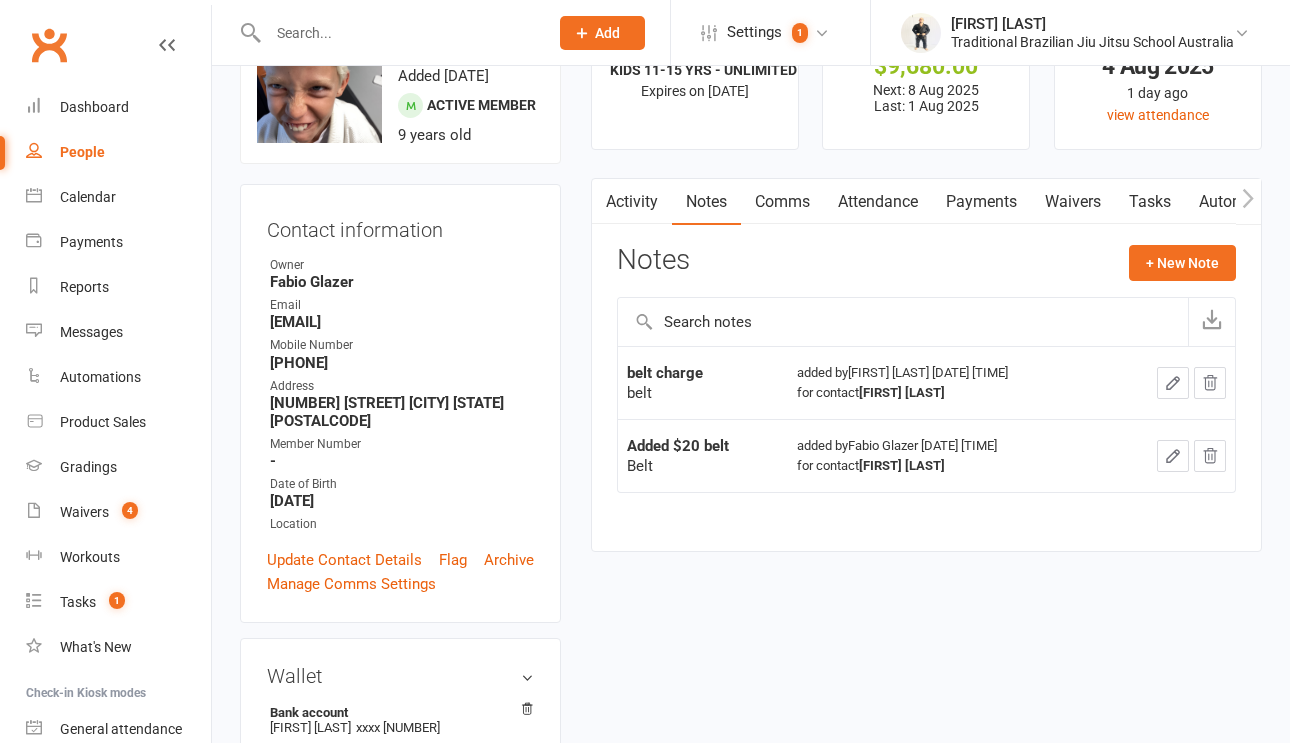 click on "Notes + New Note" 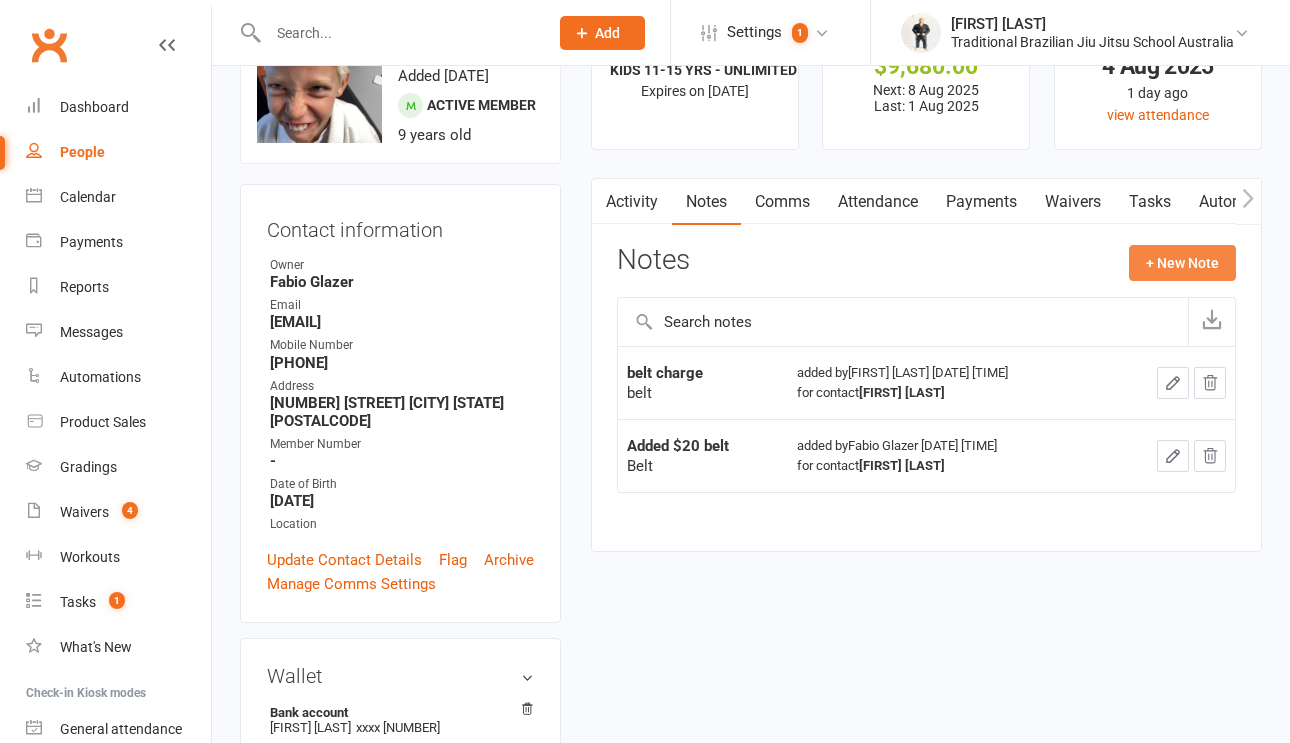click on "+ New Note" 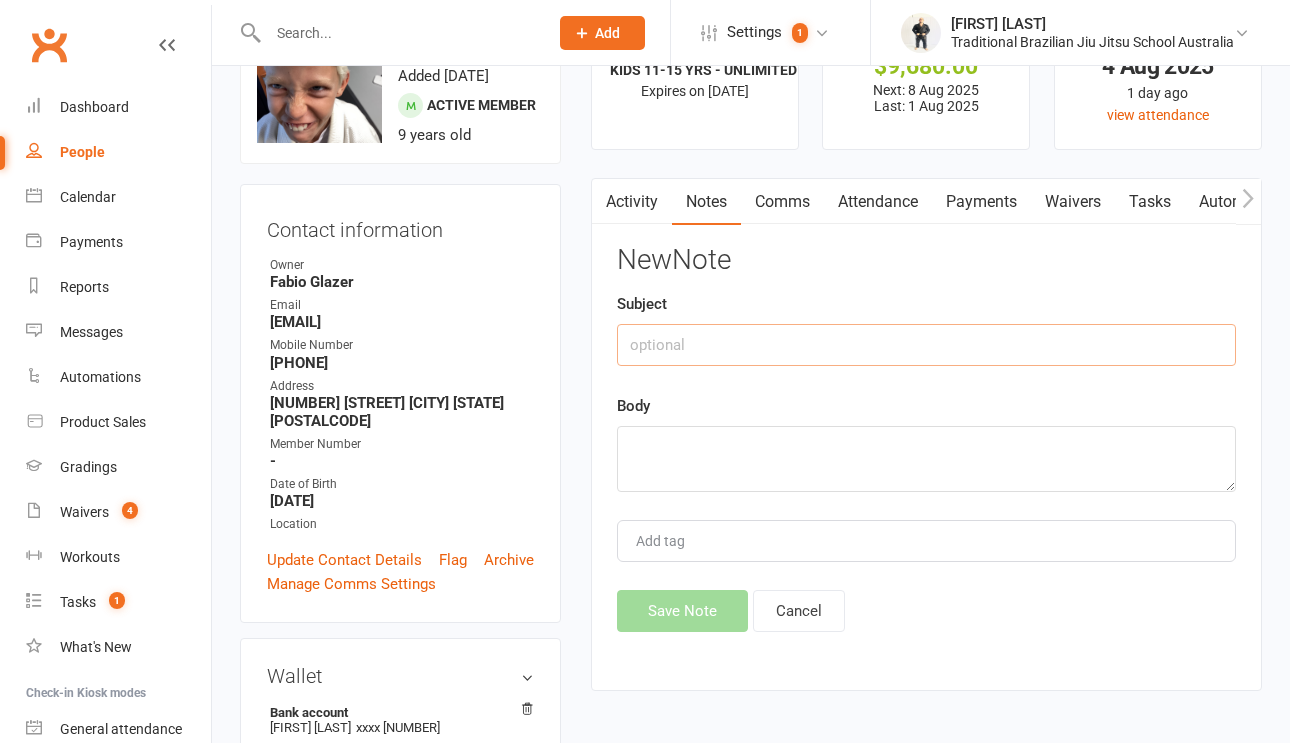 click 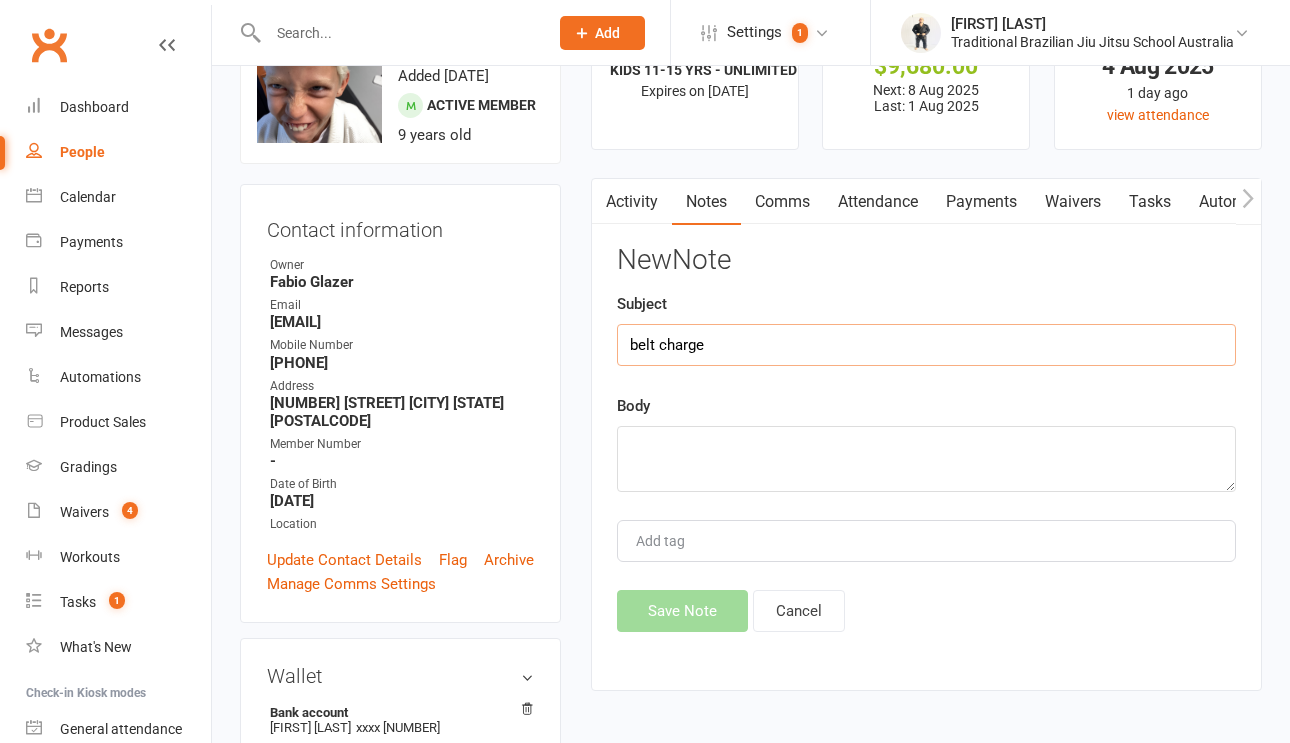 type on "belt charge" 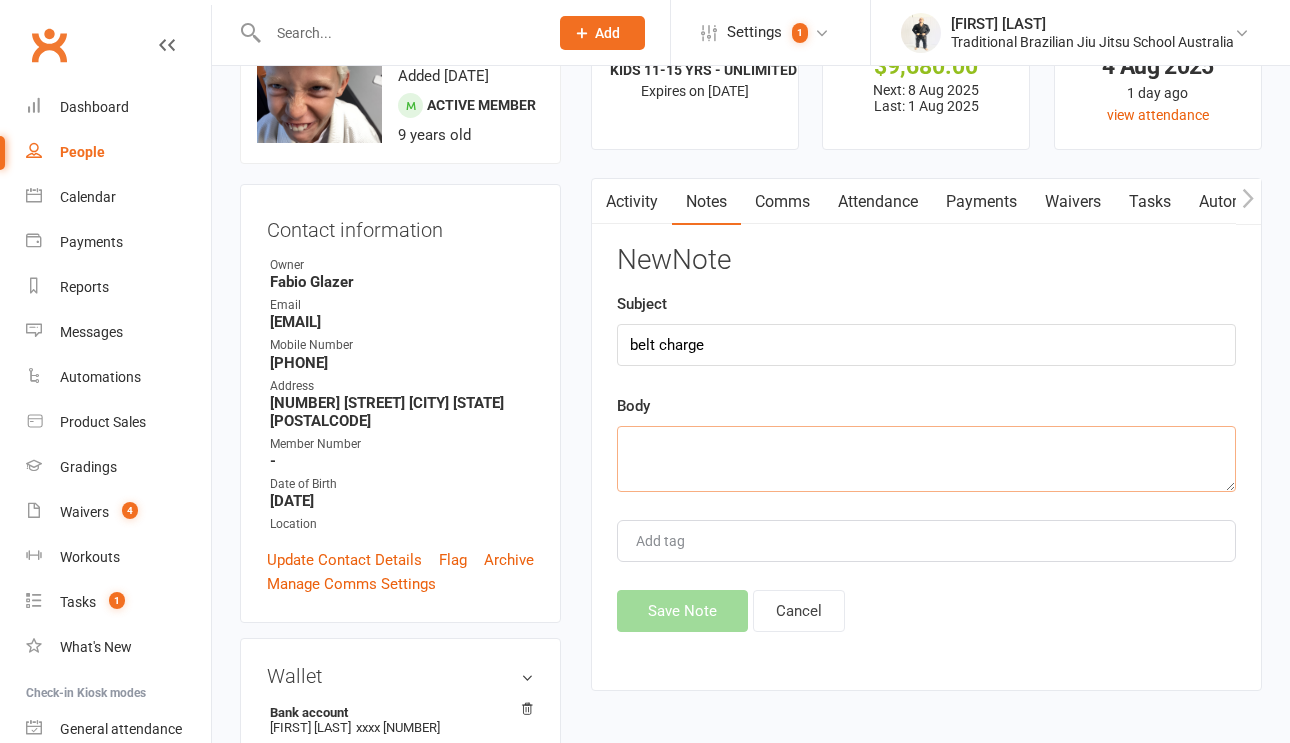 click 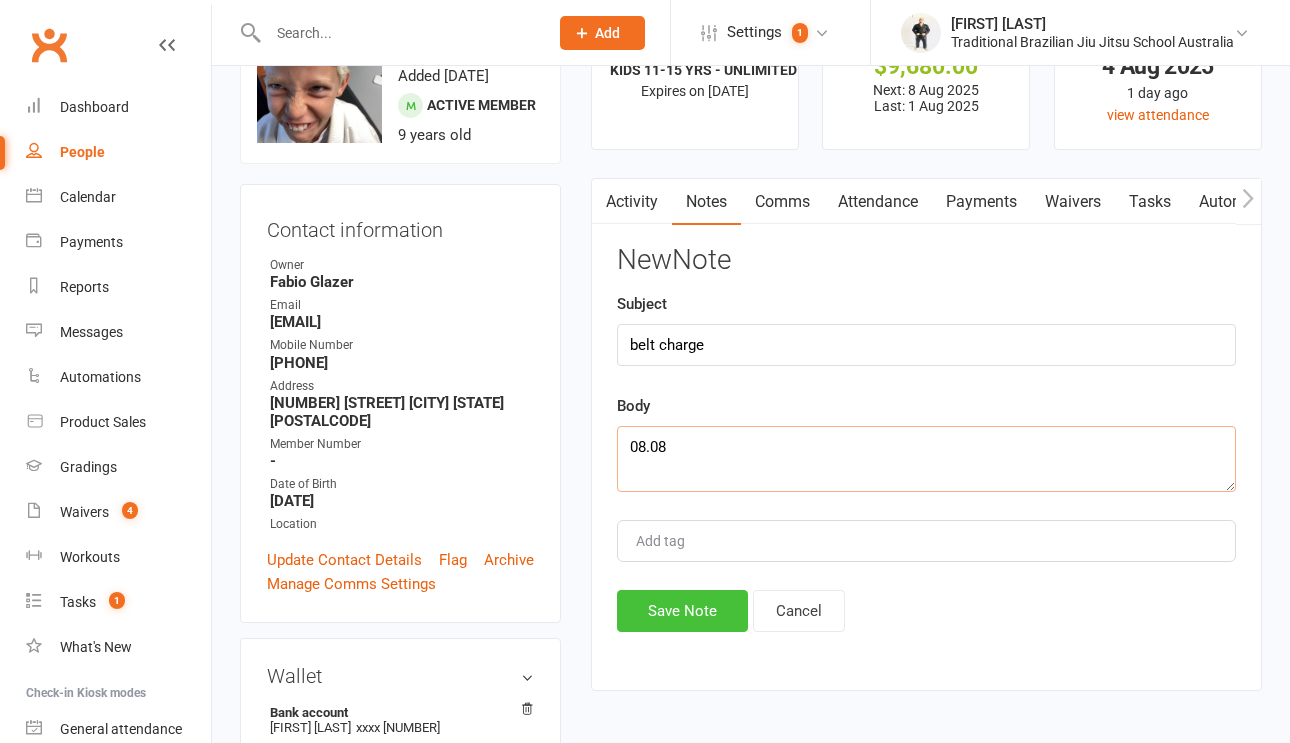 type on "08.08" 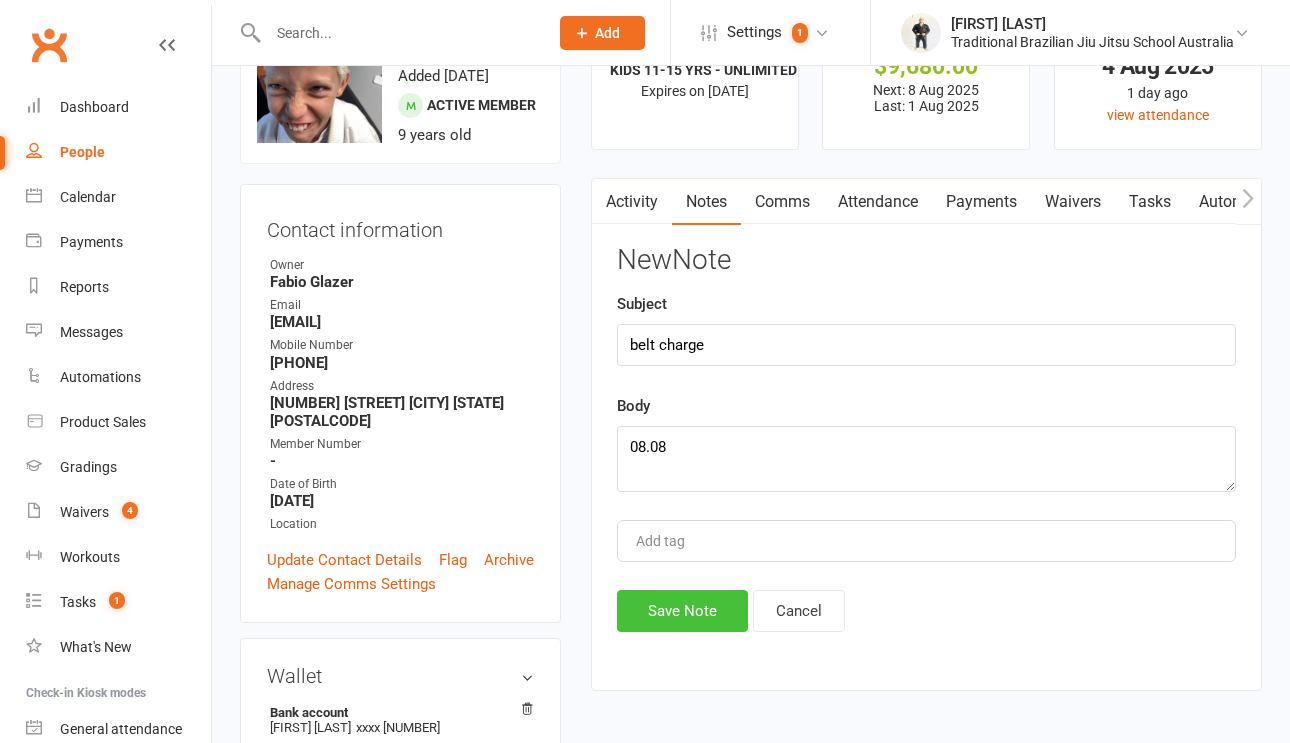 click on "Save Note" 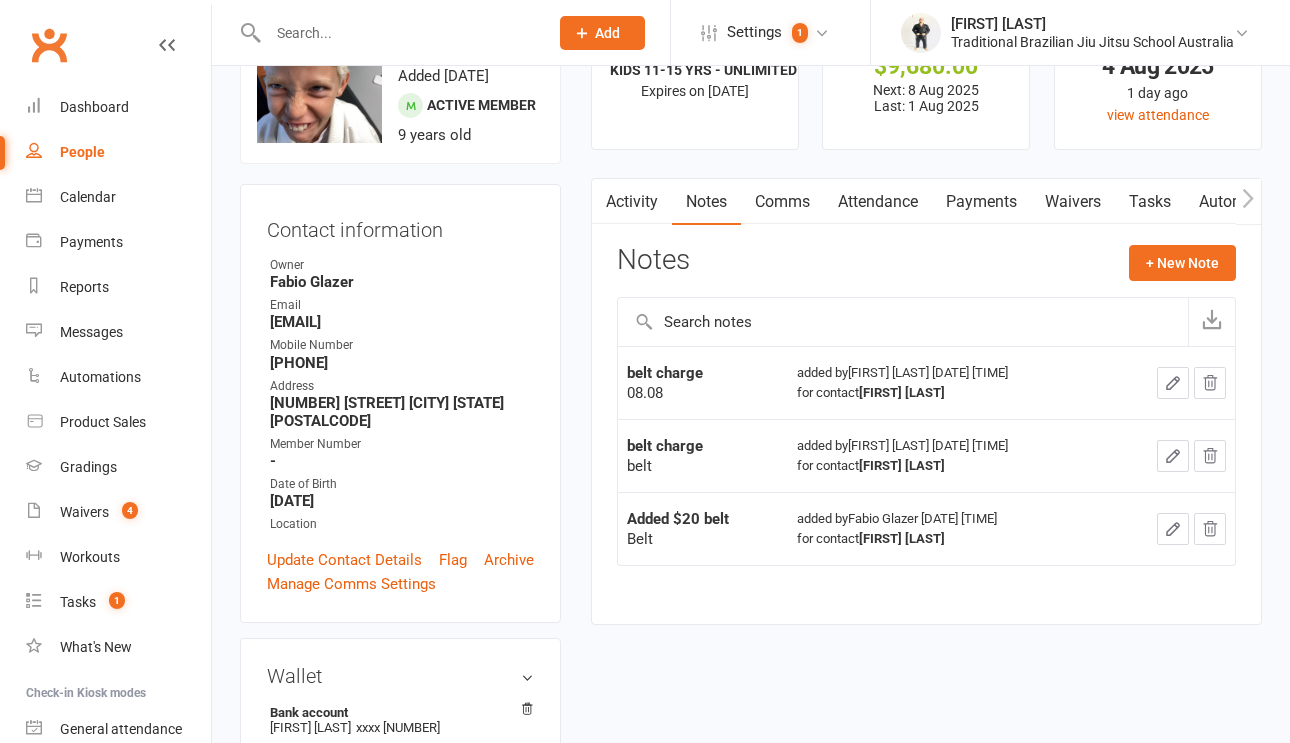 scroll, scrollTop: 0, scrollLeft: 0, axis: both 